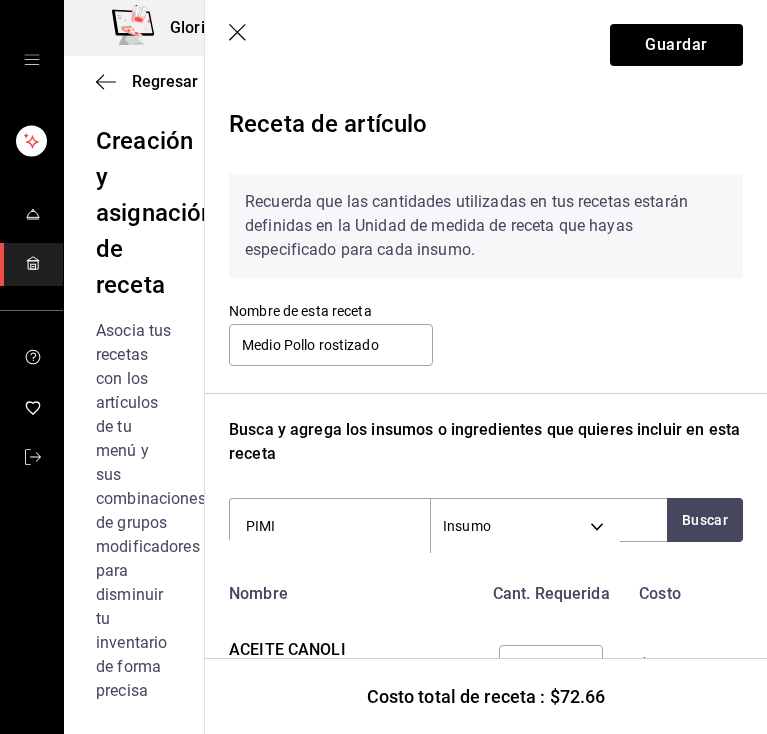 scroll, scrollTop: 0, scrollLeft: 0, axis: both 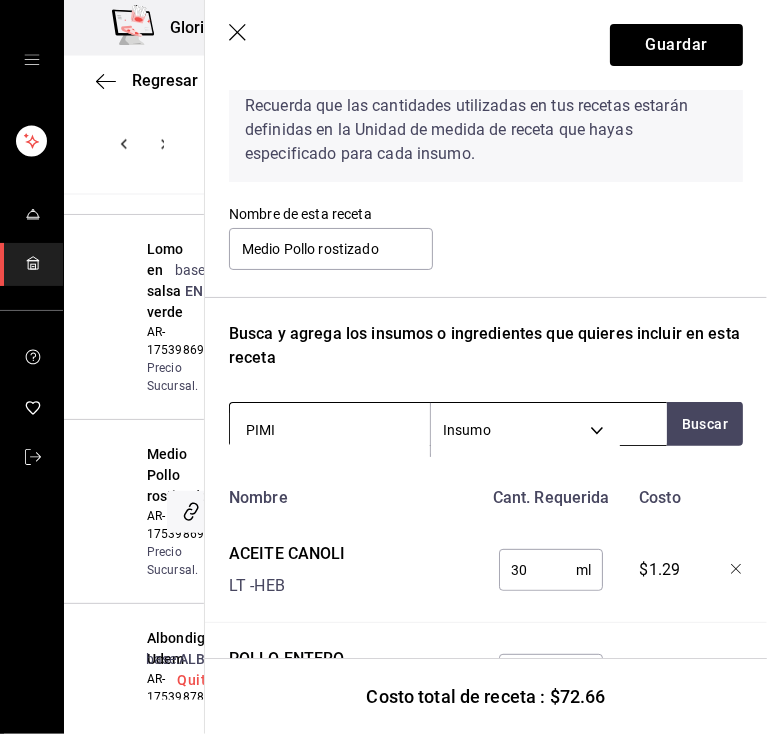 click on "PIMI" at bounding box center (330, 430) 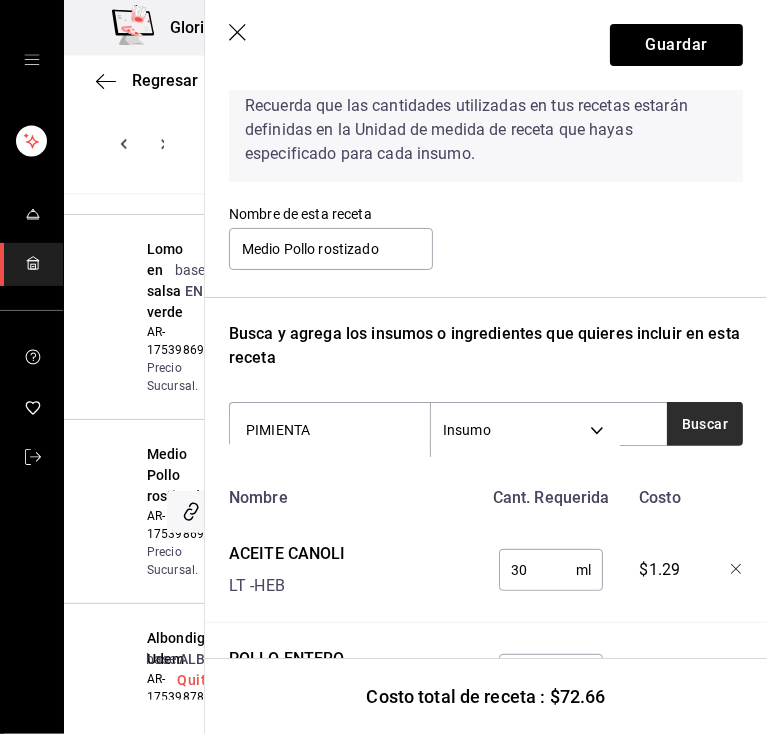 type on "PIMIENTA" 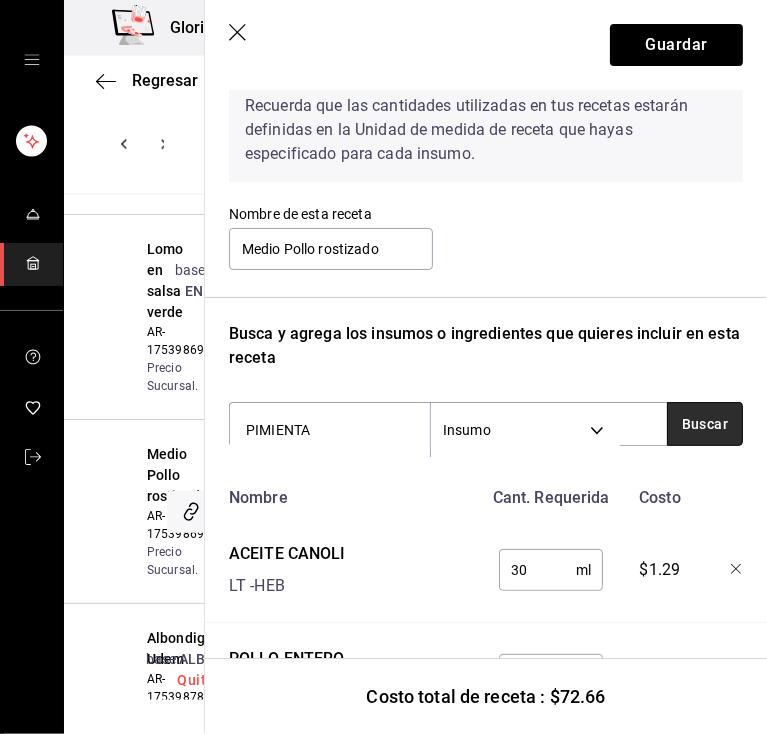 click on "Buscar" at bounding box center [705, 424] 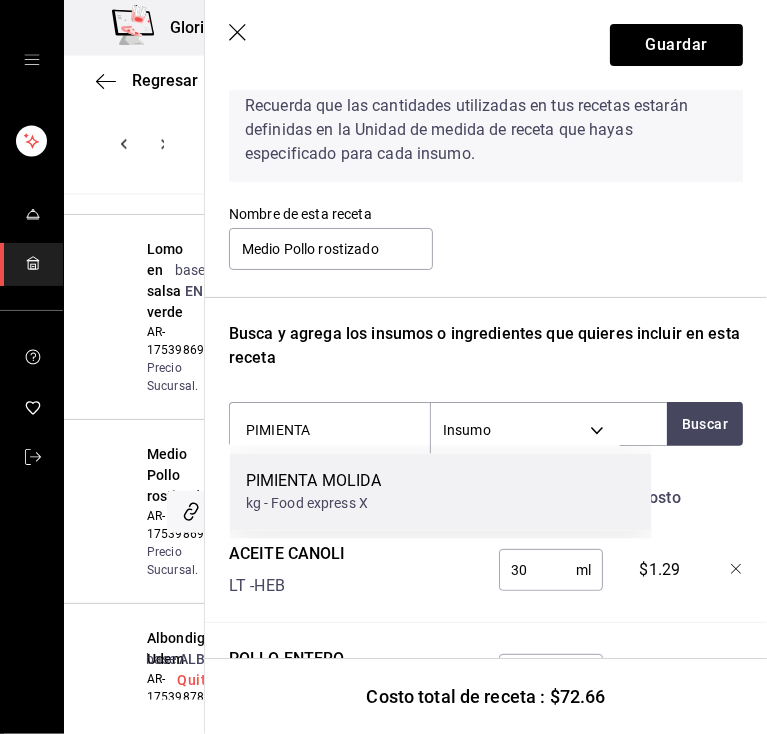click on "PIMIENTA MOLIDA" at bounding box center [314, 482] 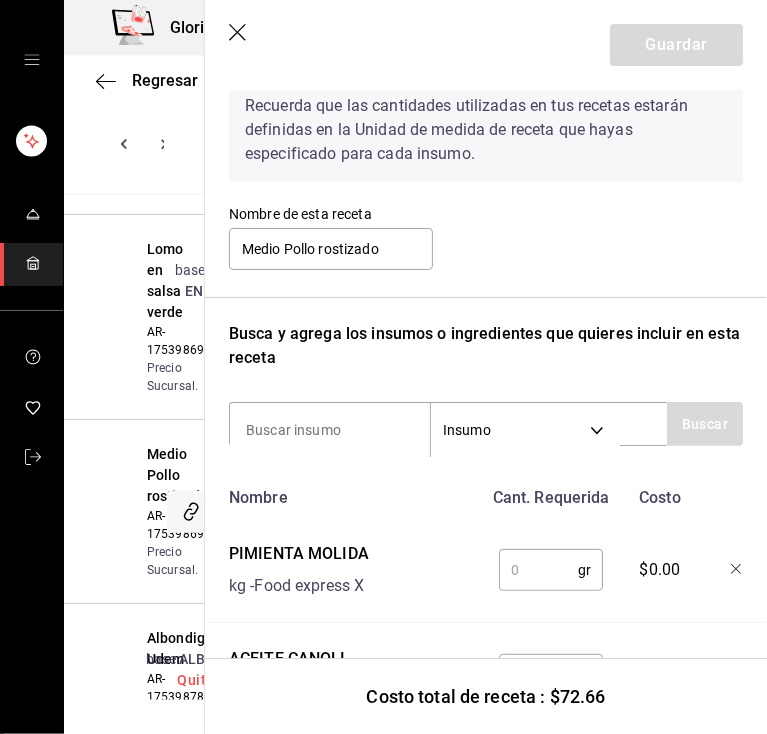click at bounding box center (538, 570) 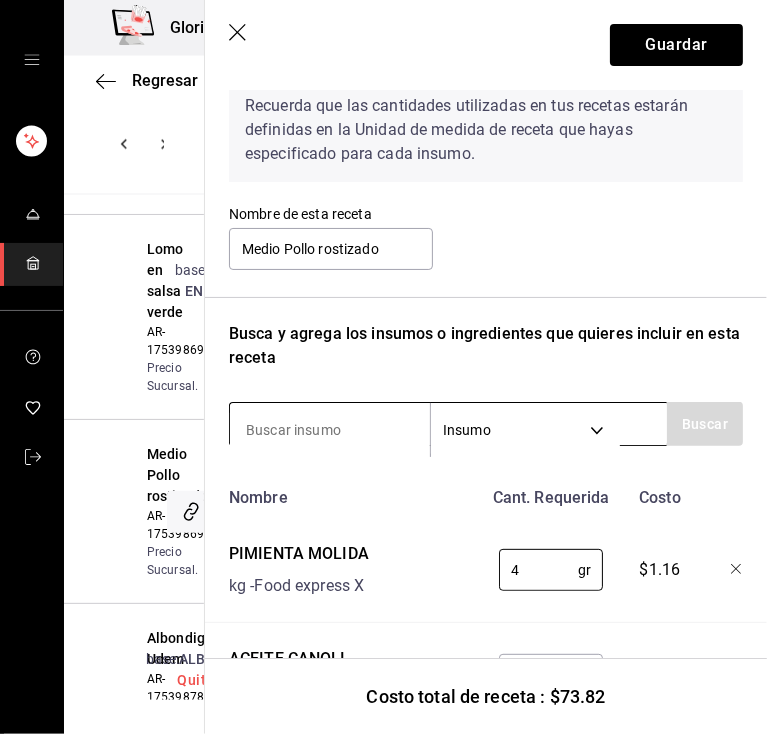 type on "4" 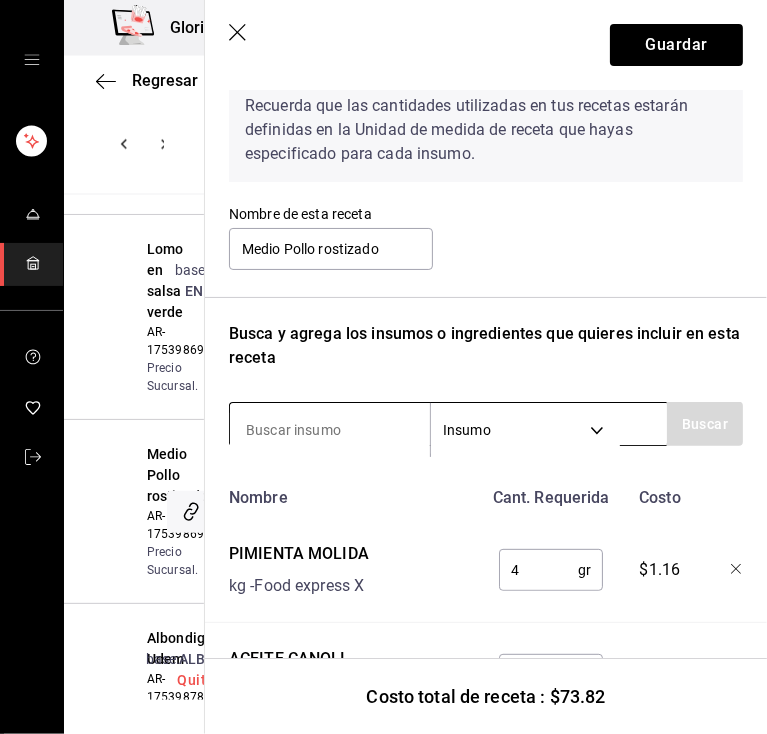click at bounding box center (330, 430) 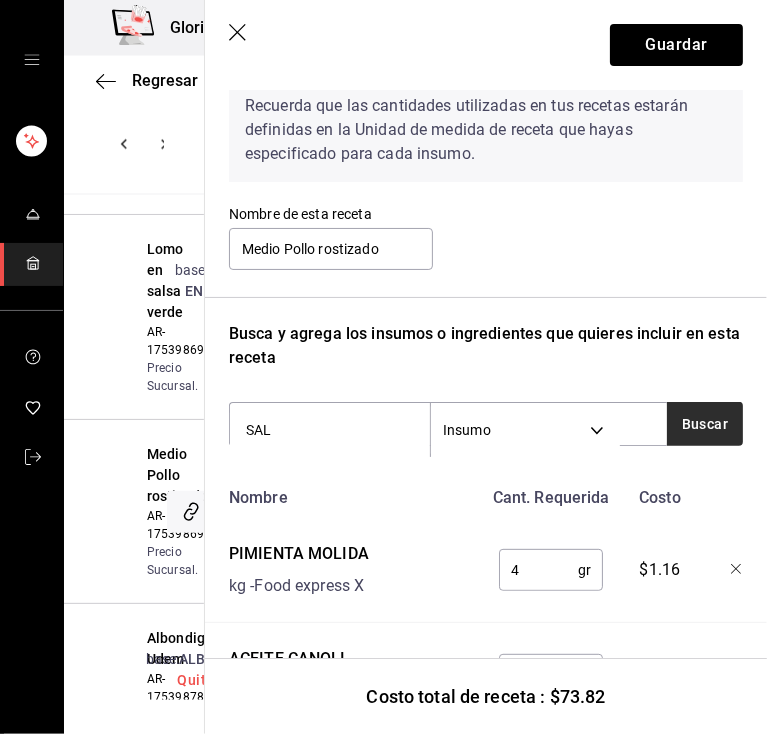 type on "SAL" 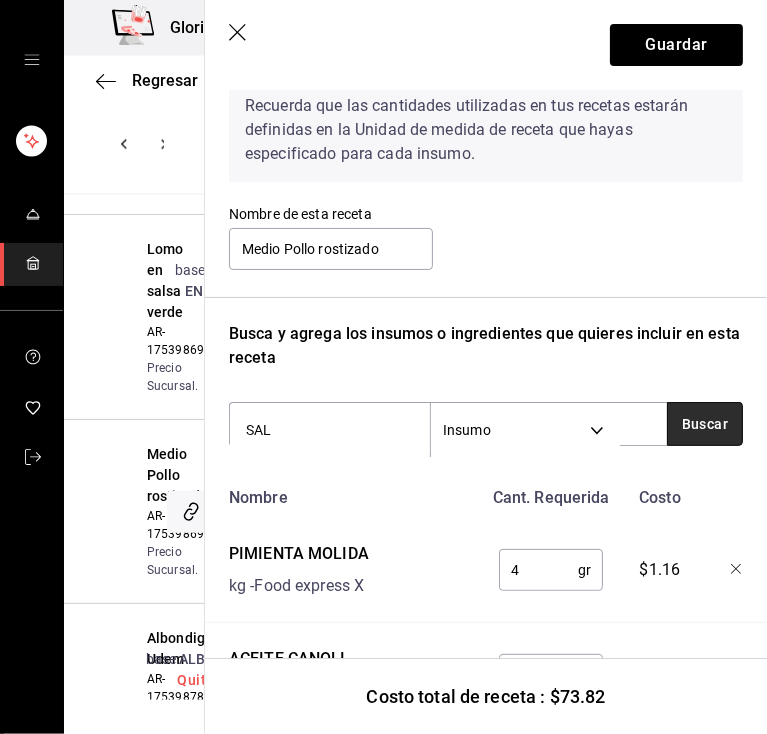 click on "Buscar" at bounding box center (705, 424) 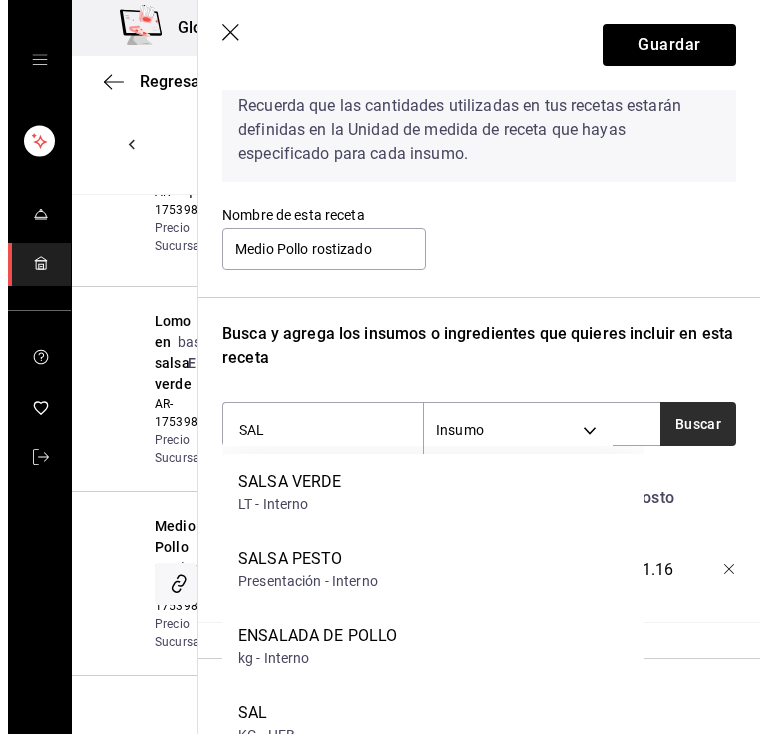scroll, scrollTop: 13427, scrollLeft: 0, axis: vertical 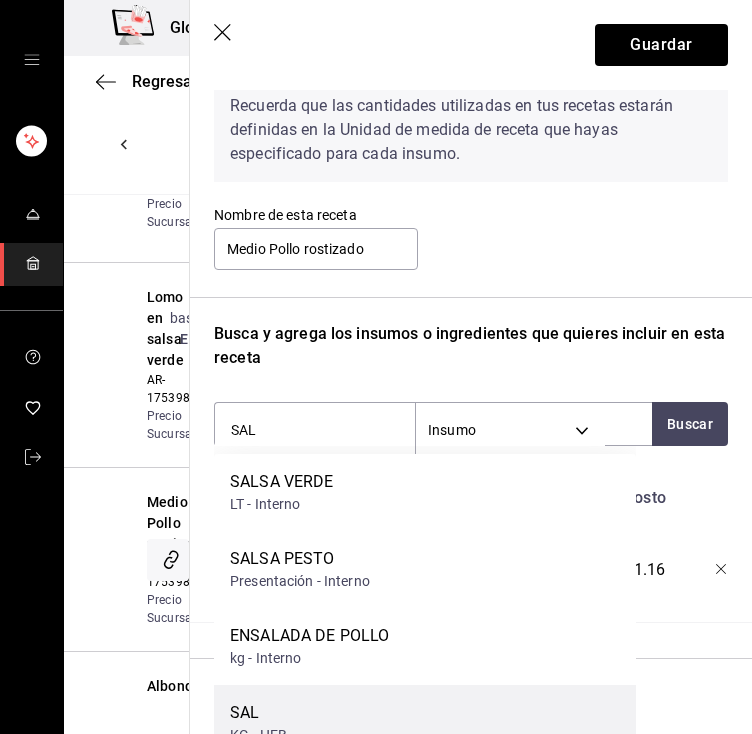 click on "SAL KG - HEB" at bounding box center [425, 723] 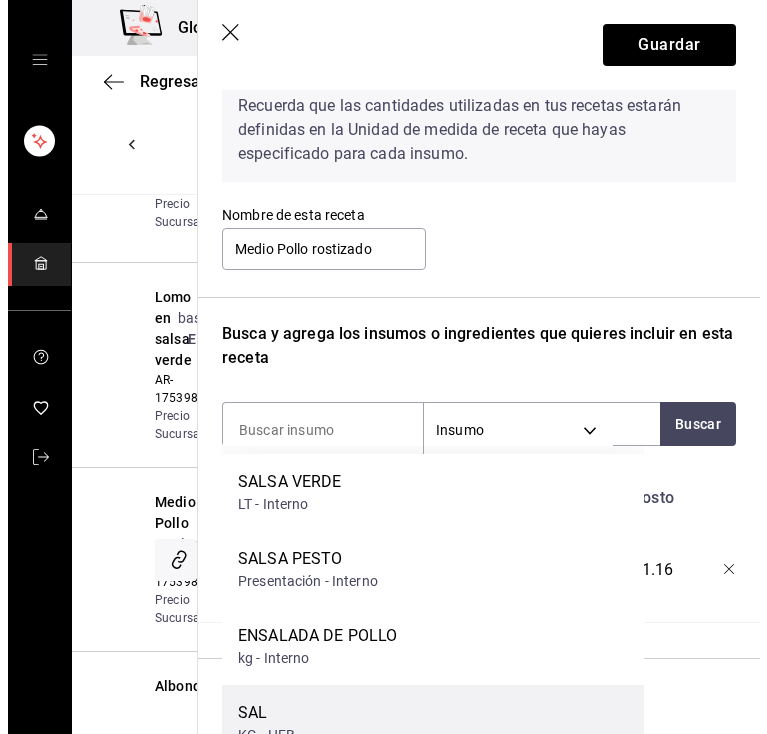 scroll, scrollTop: 13403, scrollLeft: 0, axis: vertical 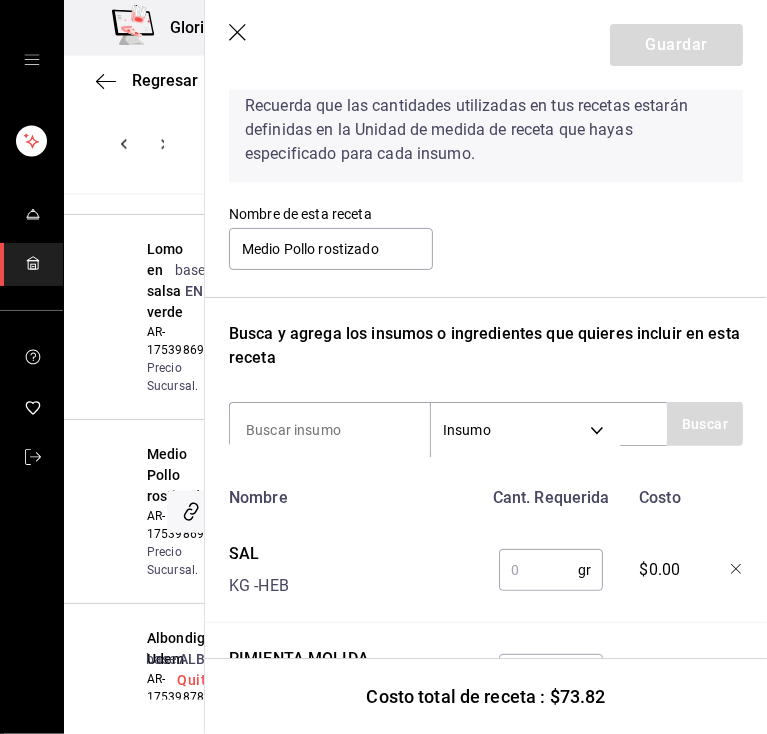click at bounding box center (538, 570) 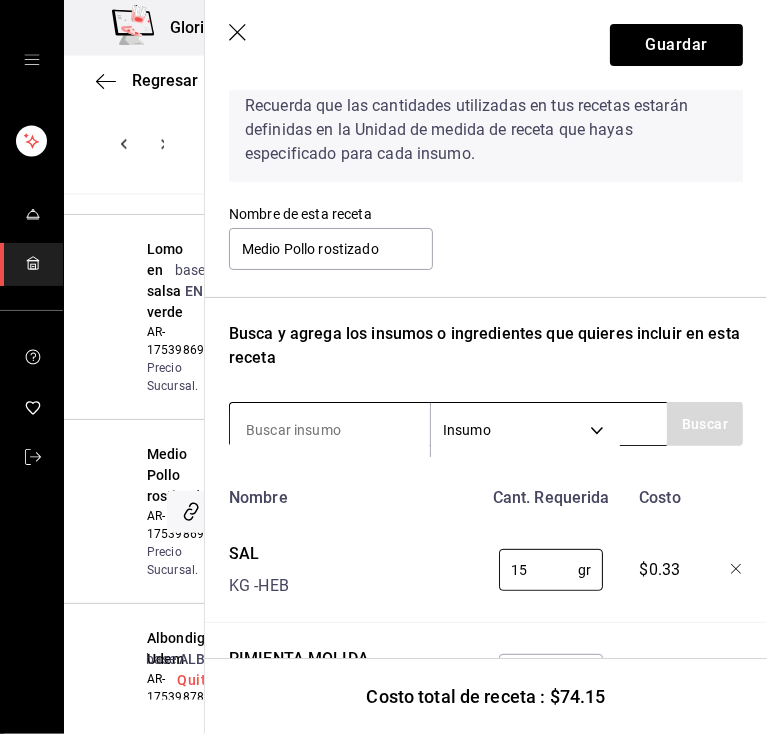 type on "15" 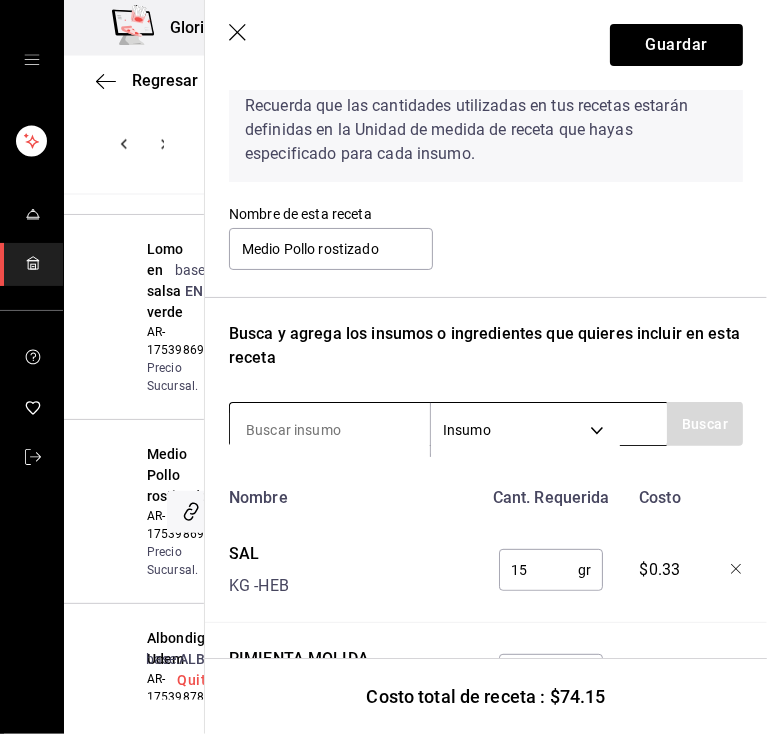 click at bounding box center [330, 430] 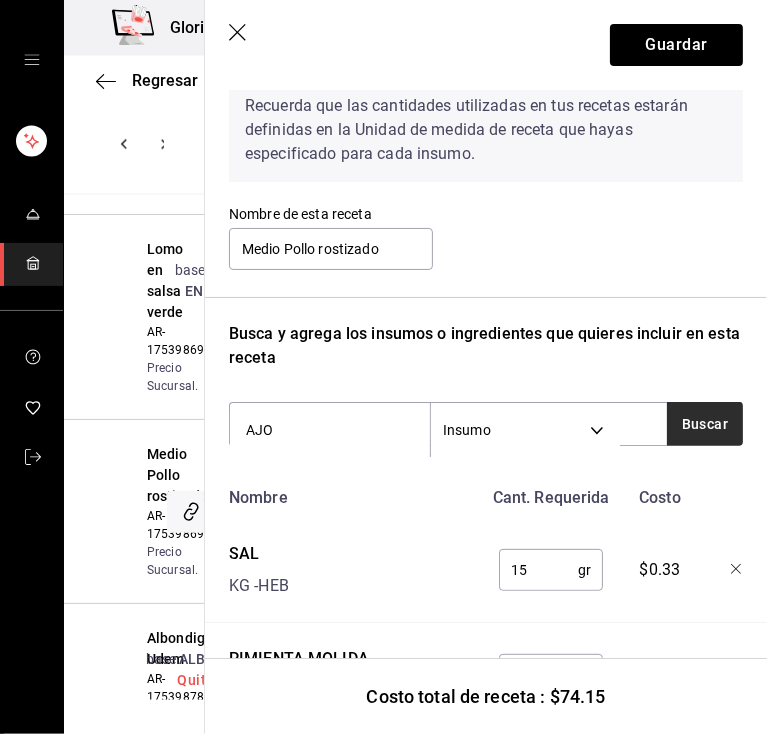 type on "AJO" 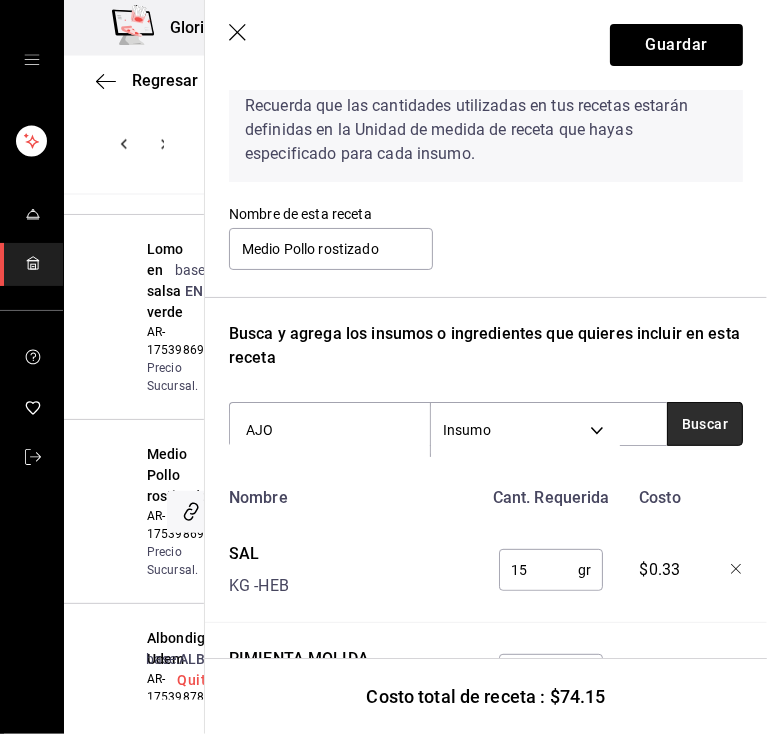 click on "Buscar" at bounding box center [705, 424] 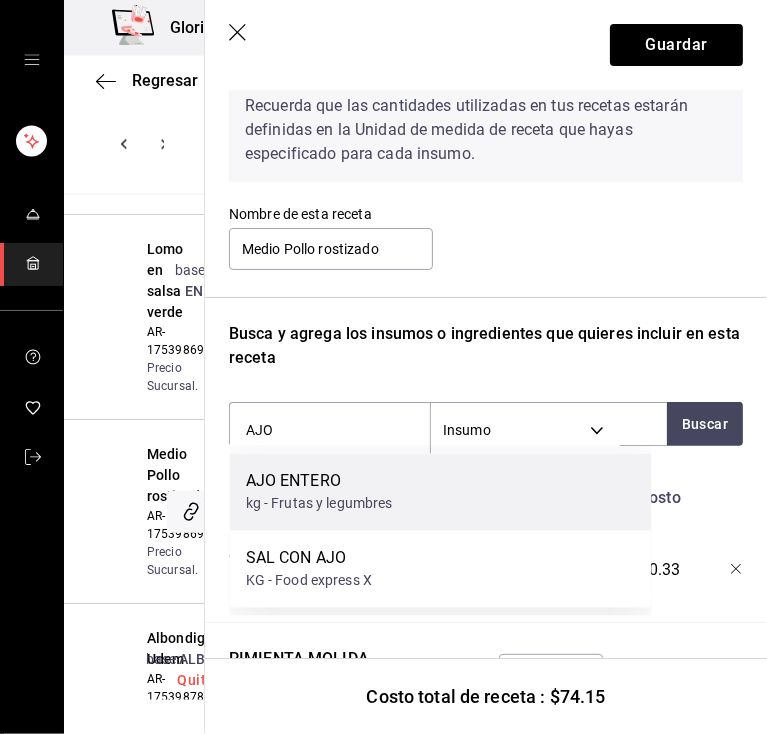 click on "AJO ENTERO kg - Frutas y legumbres" at bounding box center (441, 492) 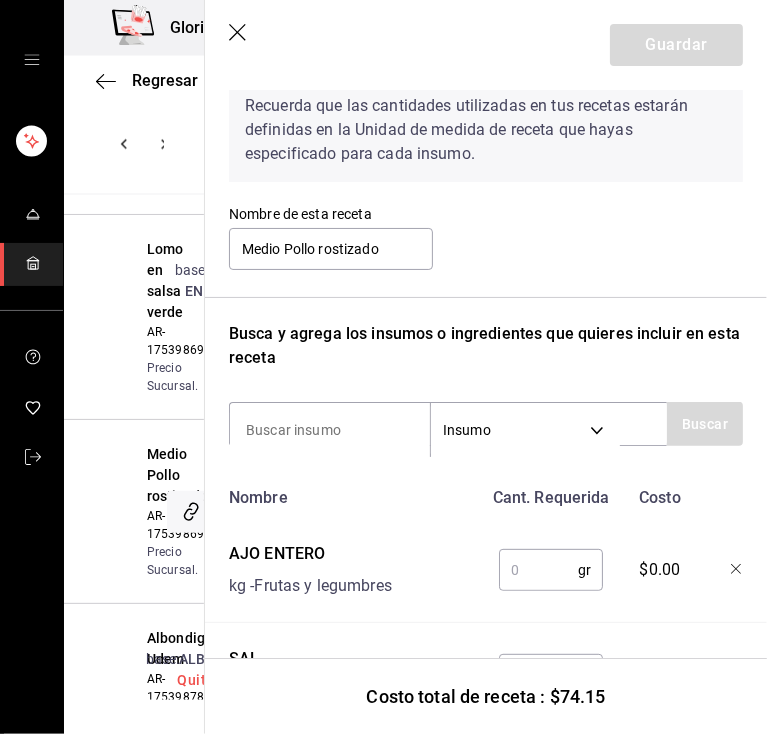 click at bounding box center [538, 570] 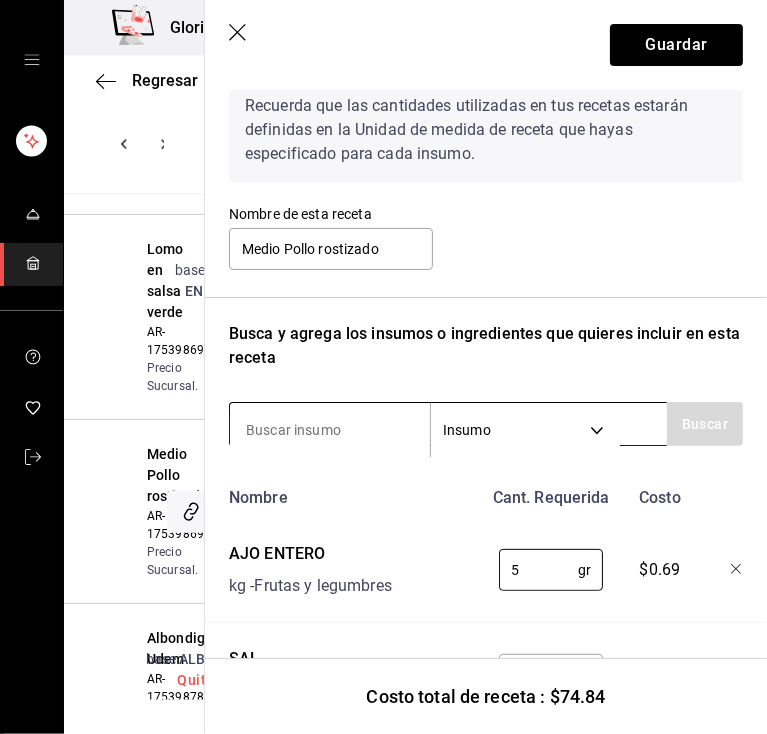 type on "5" 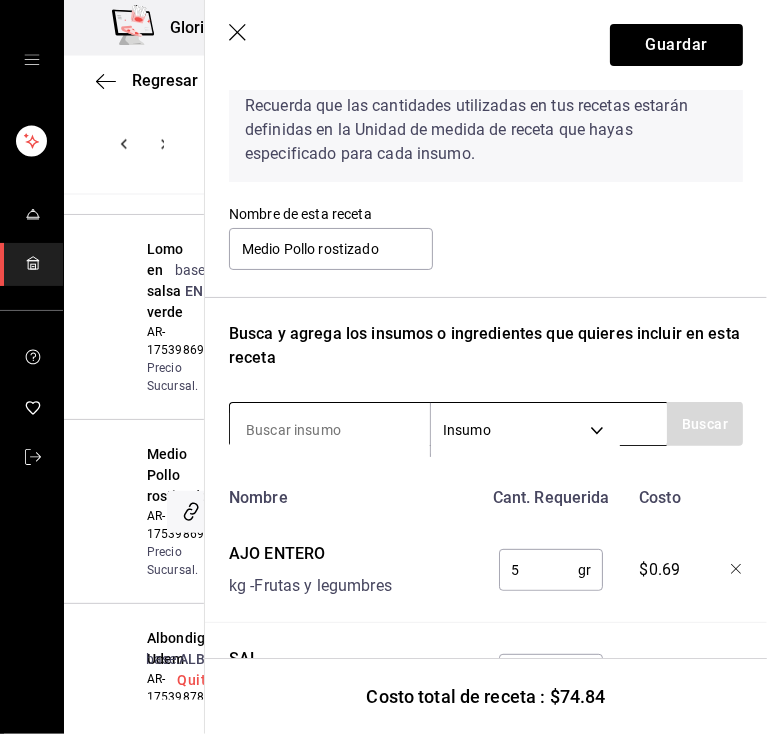 click at bounding box center [330, 430] 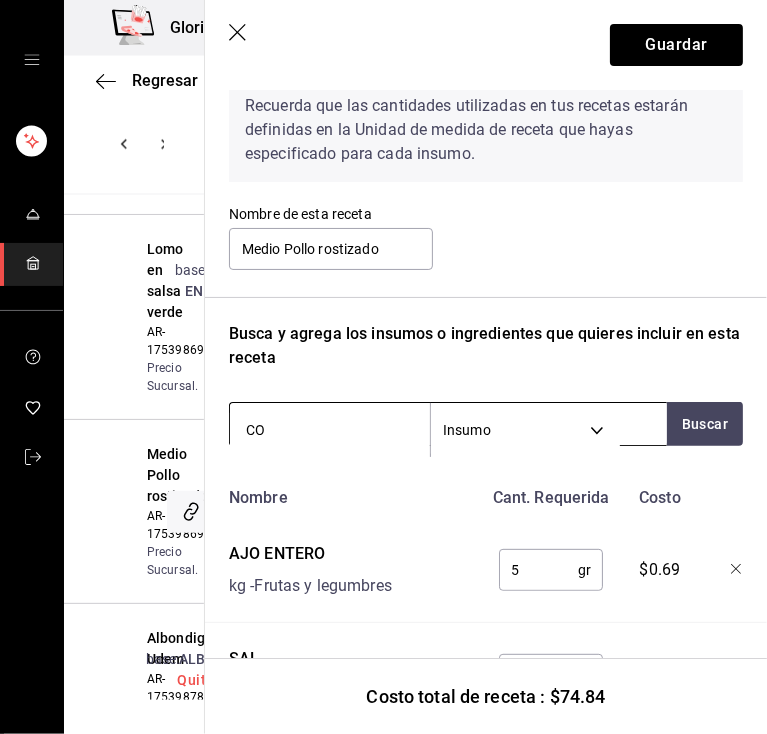 type on "C" 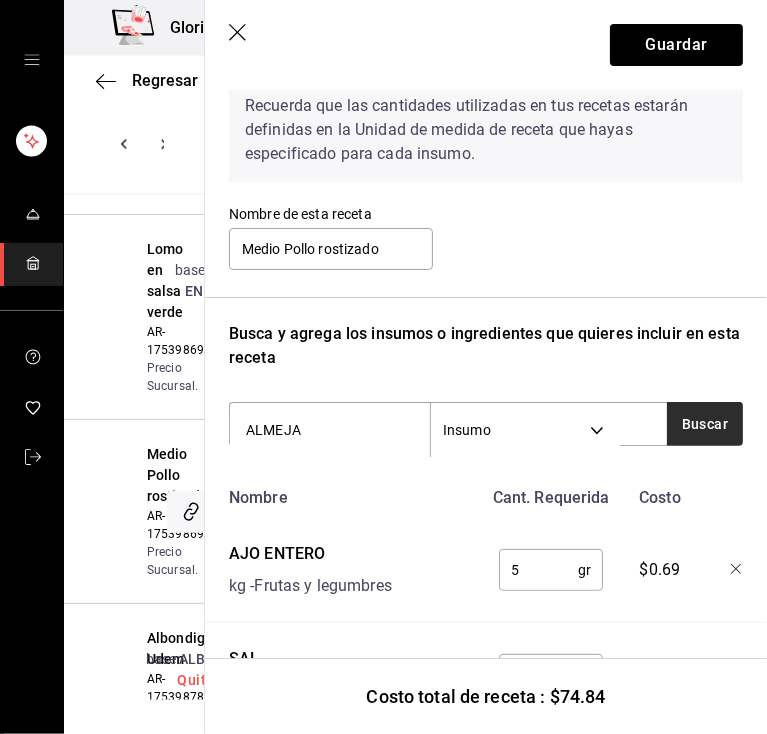 type on "ALMEJA" 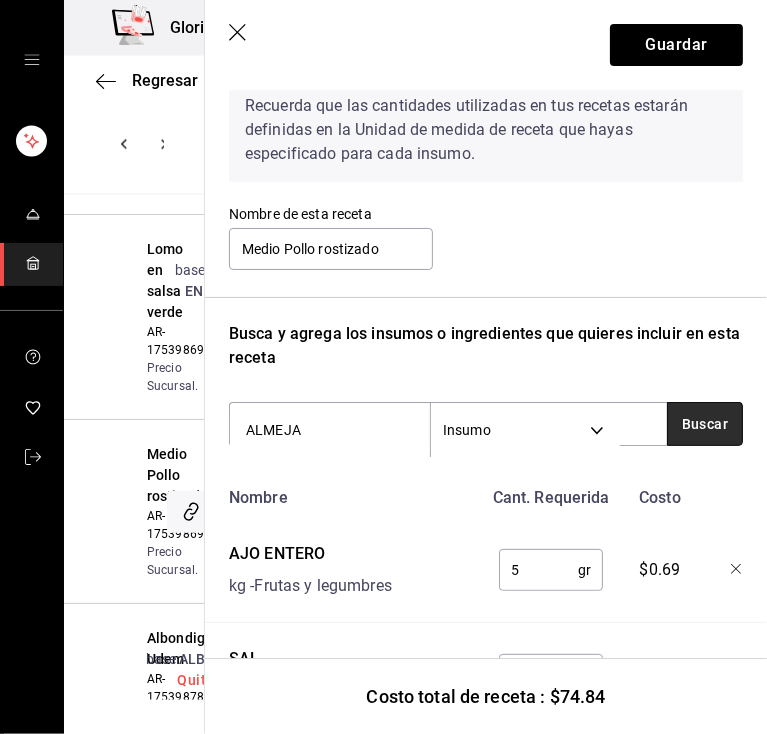 click on "Buscar" at bounding box center (705, 424) 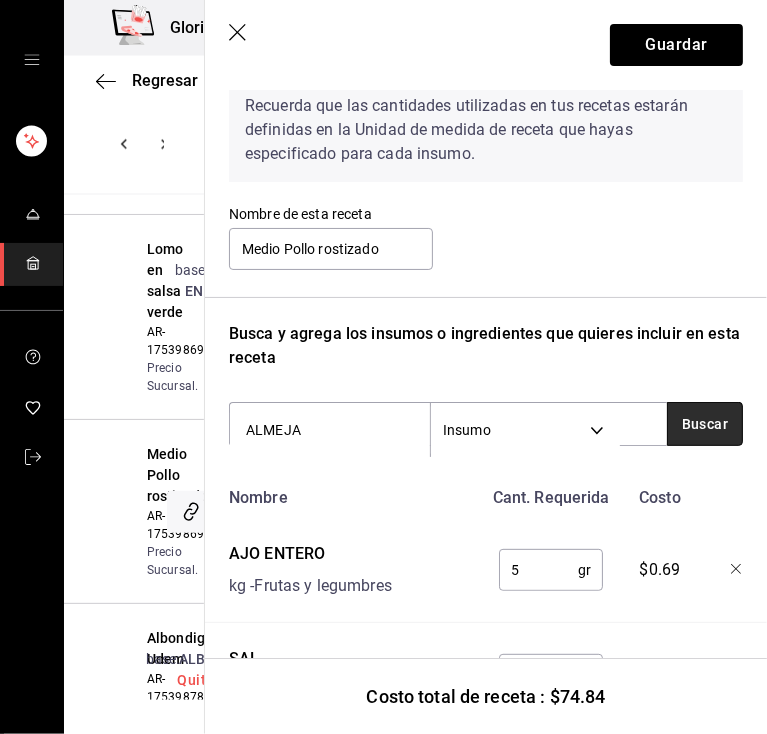 drag, startPoint x: 689, startPoint y: 429, endPoint x: 688, endPoint y: 418, distance: 11.045361 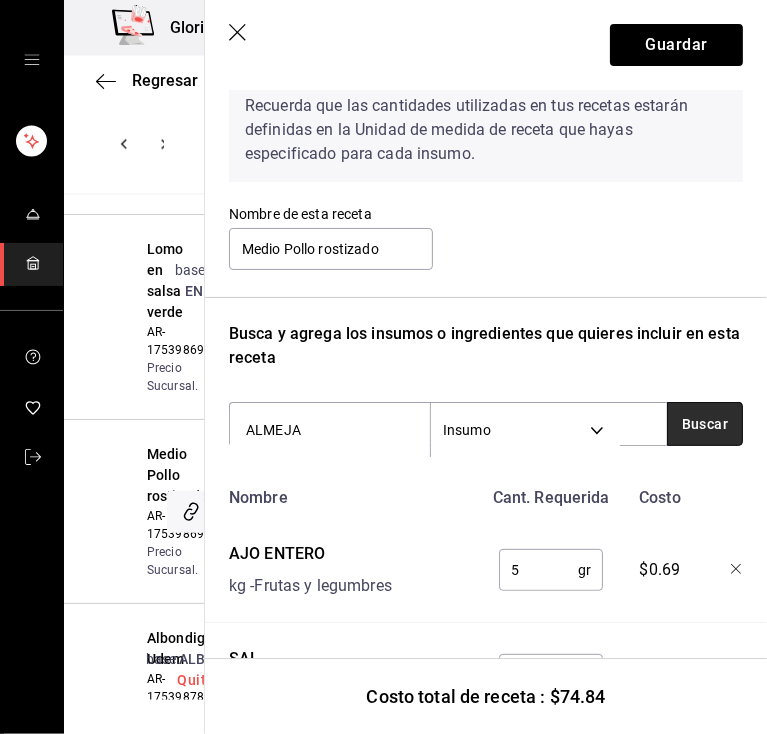 click on "Buscar" at bounding box center (705, 424) 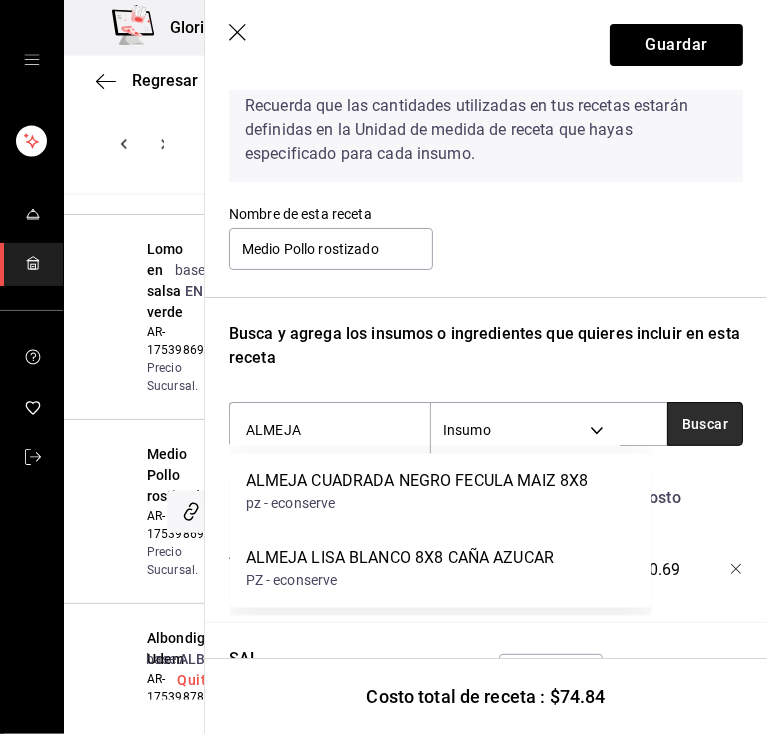 click on "Buscar" at bounding box center (705, 424) 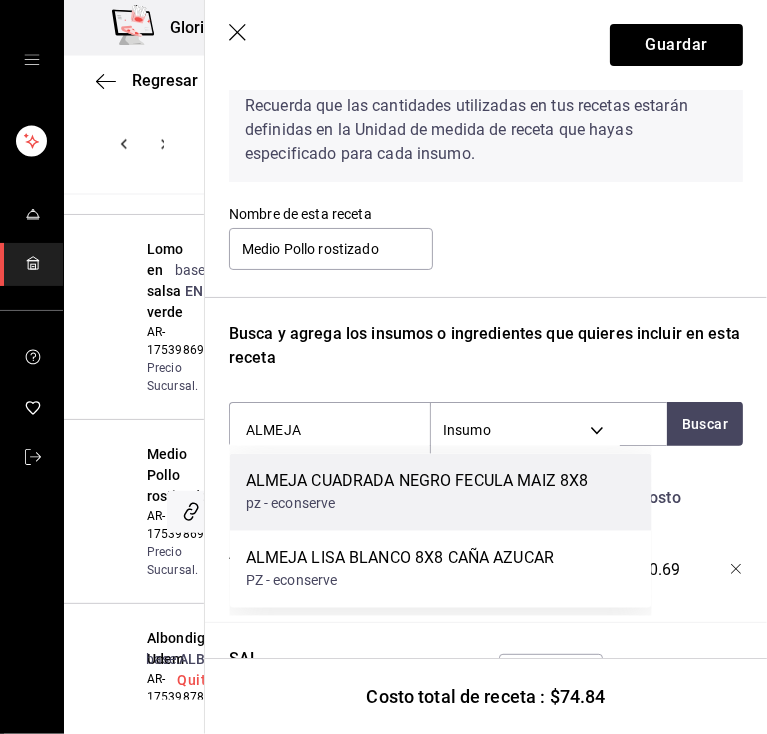click on "ALMEJA CUADRADA NEGRO FECULA MAIZ 8X8" at bounding box center (417, 482) 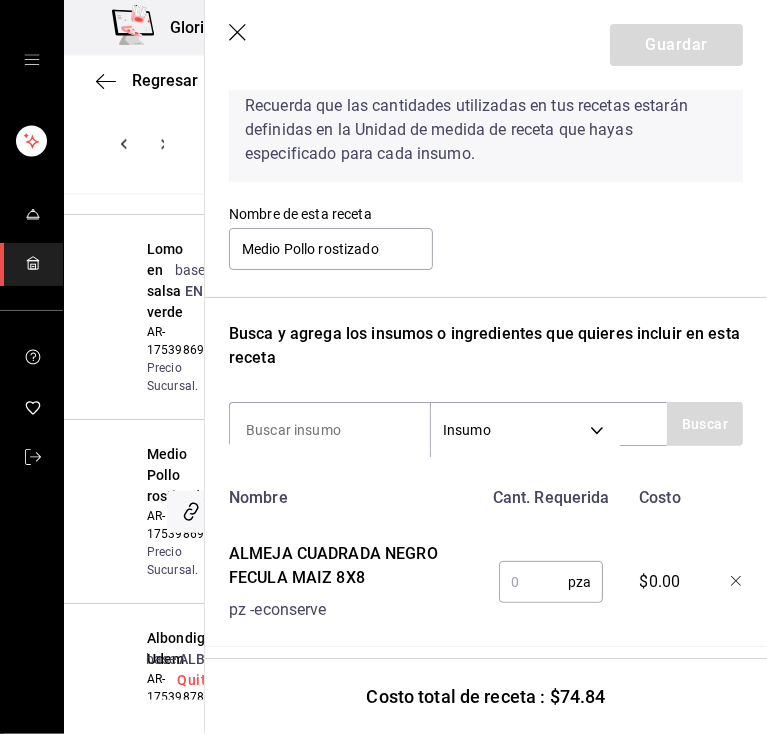click at bounding box center [533, 582] 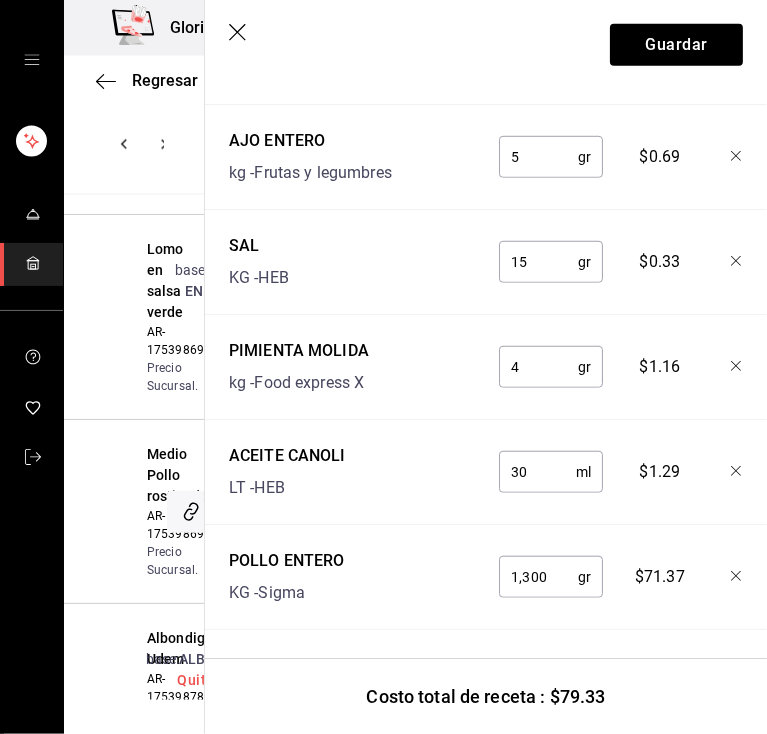 scroll, scrollTop: 652, scrollLeft: 0, axis: vertical 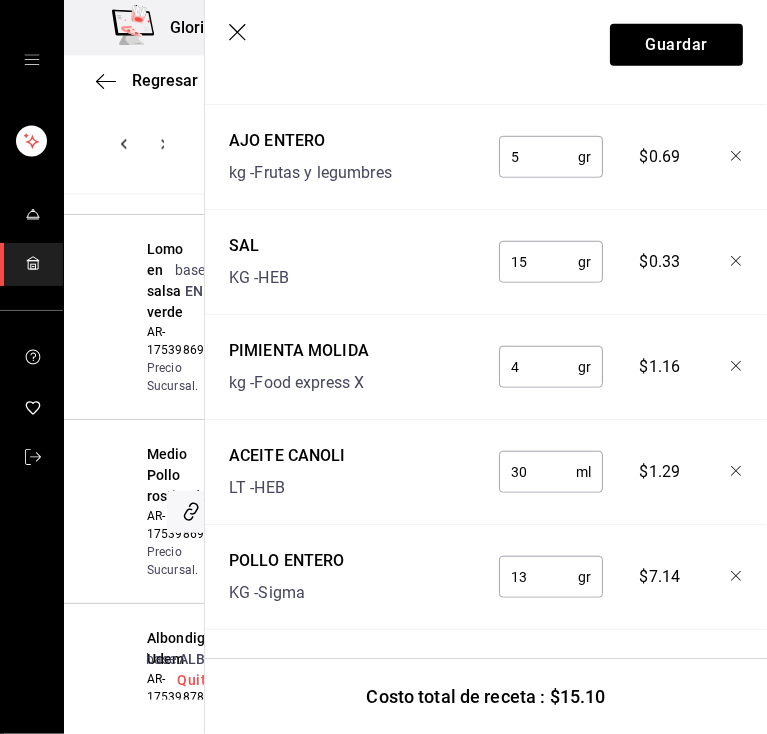 type on "1" 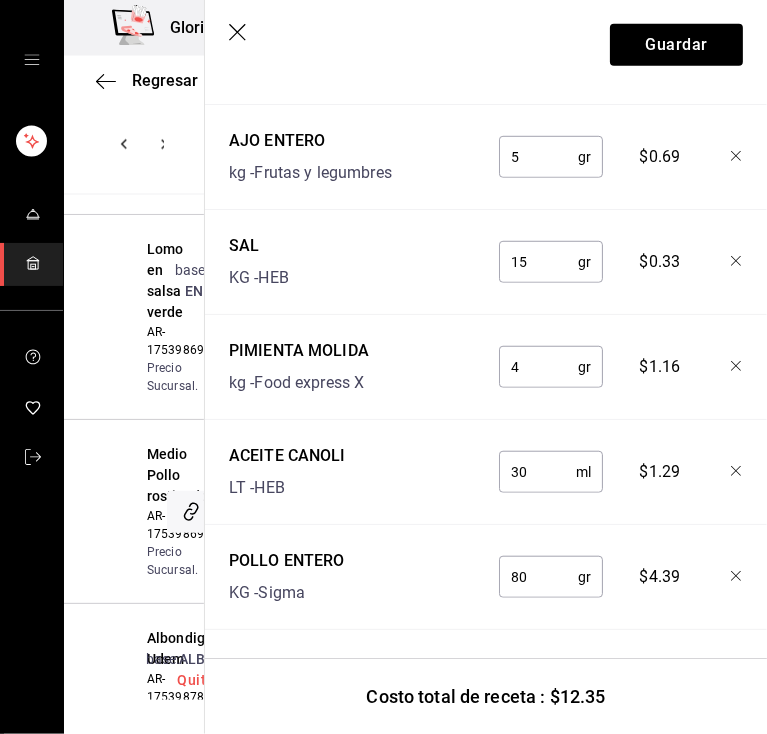 type on "8" 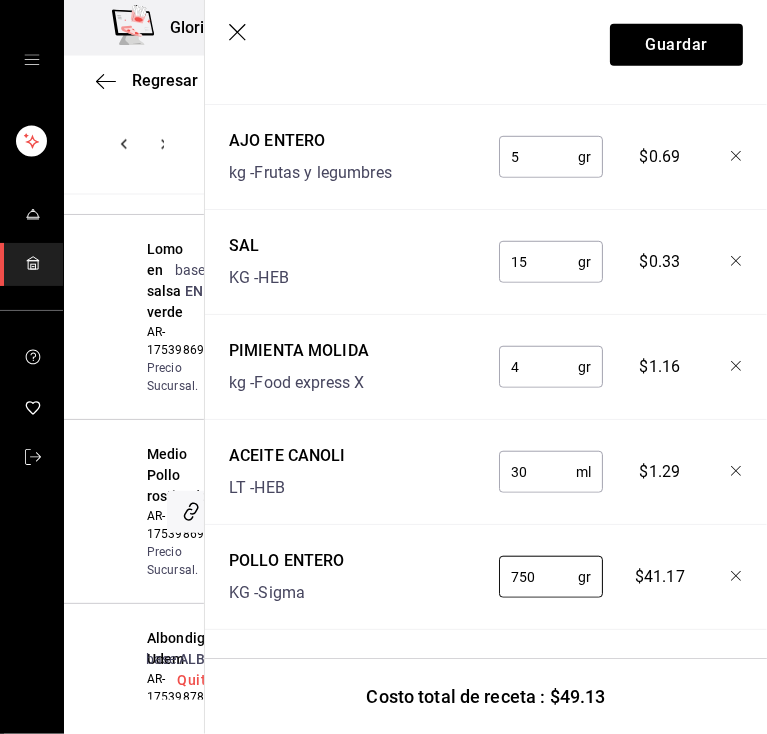 type on "750" 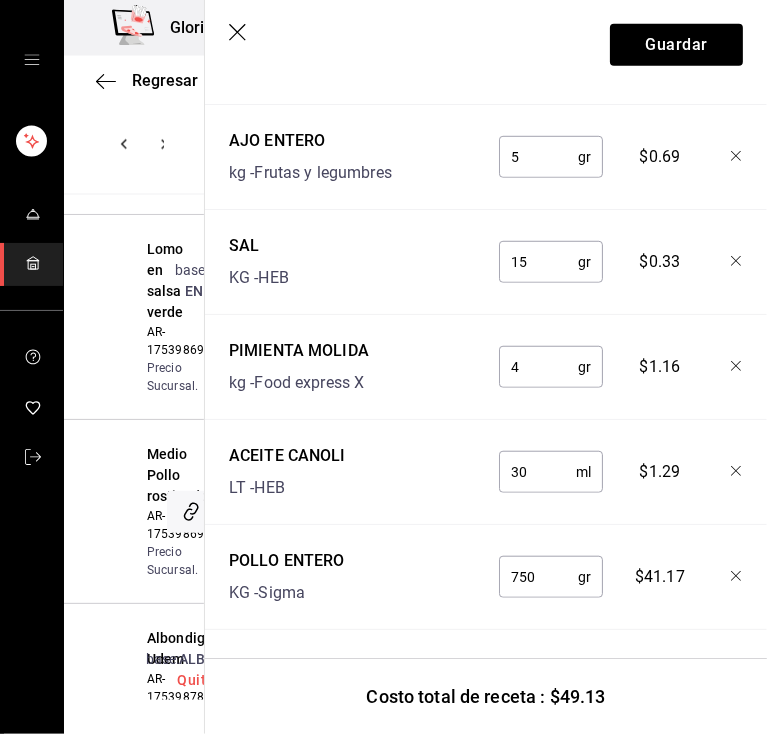 click on "30" at bounding box center (537, 472) 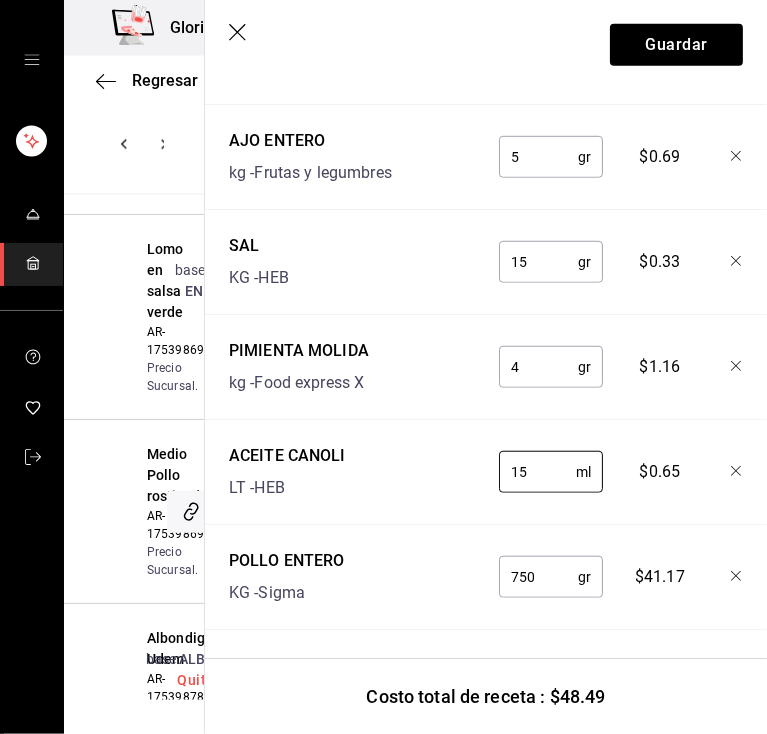 type on "15" 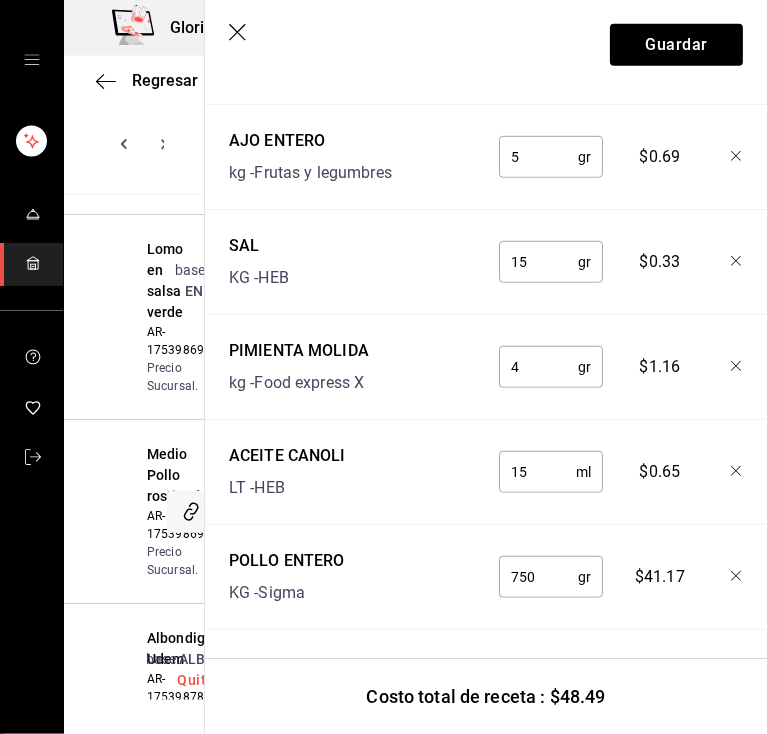click on "4" at bounding box center [538, 367] 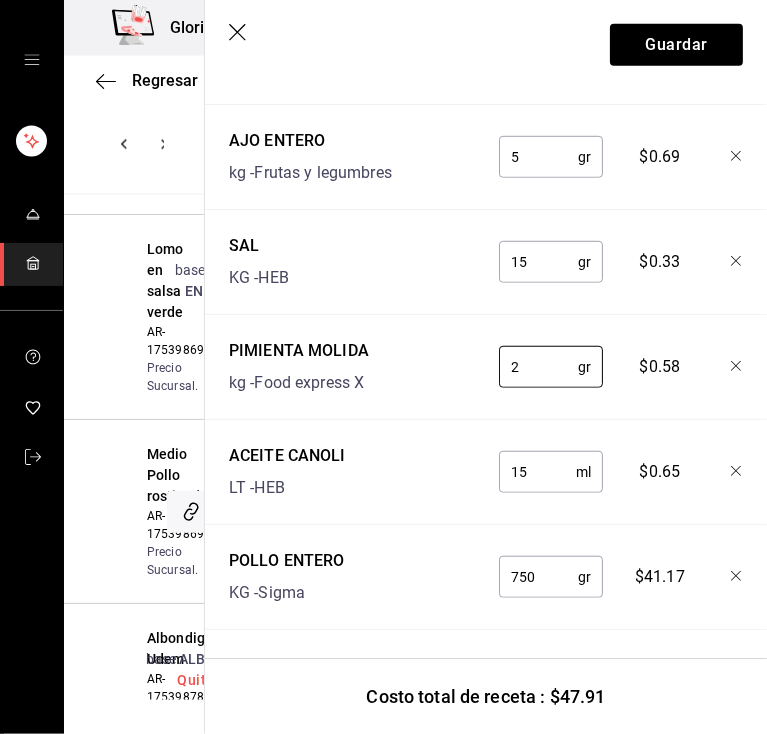 type on "2" 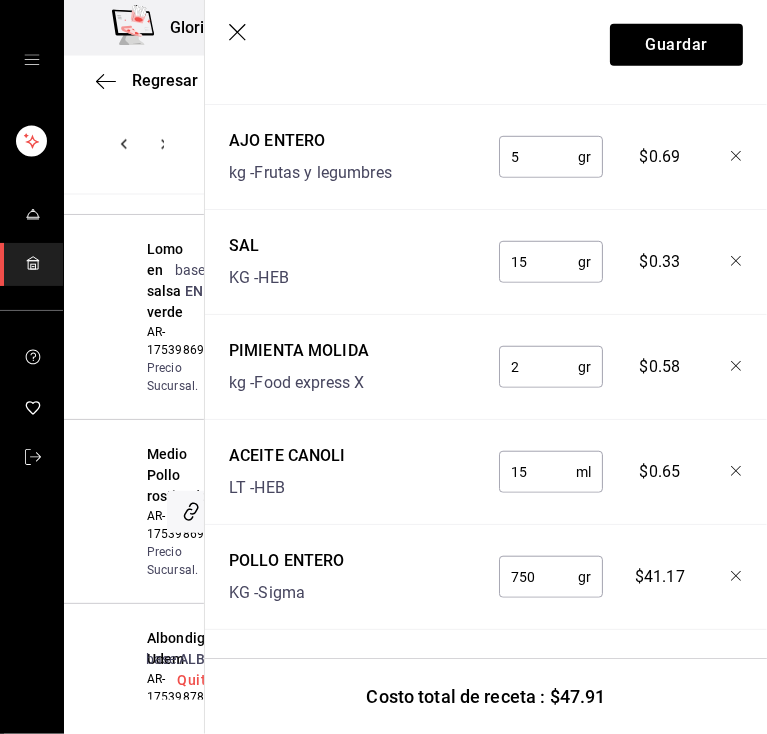 click on "15" at bounding box center [538, 262] 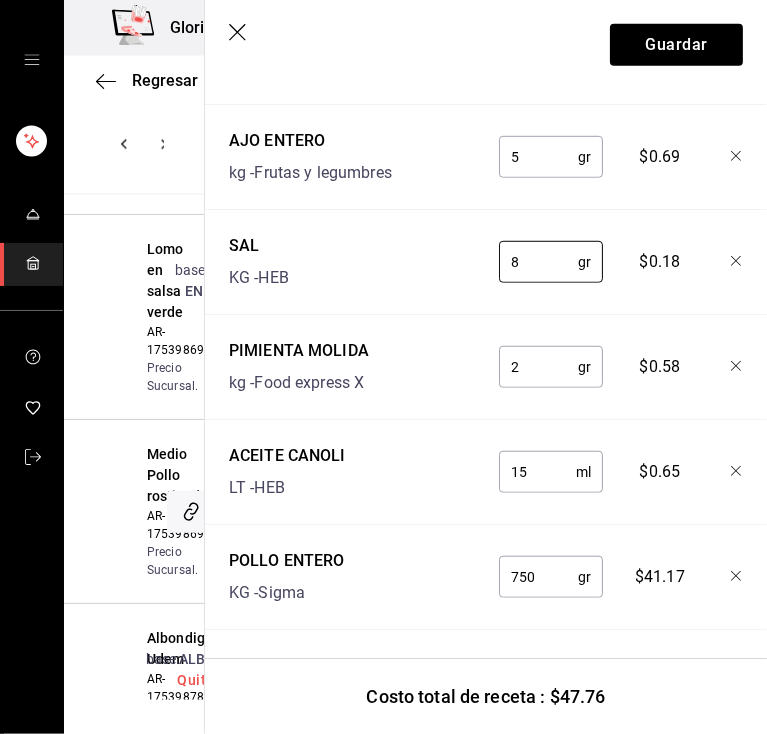 type on "8" 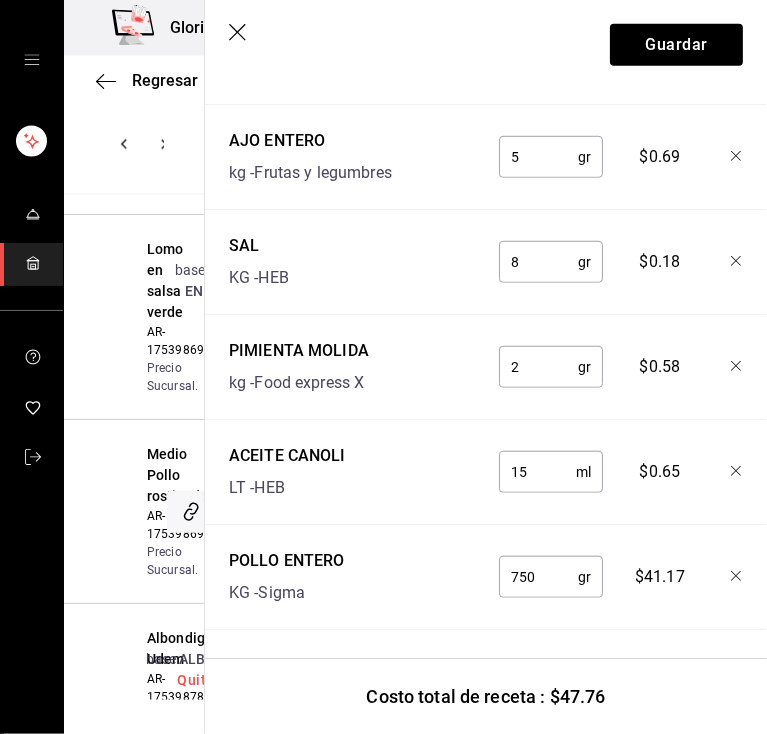 click on "5" at bounding box center (538, 157) 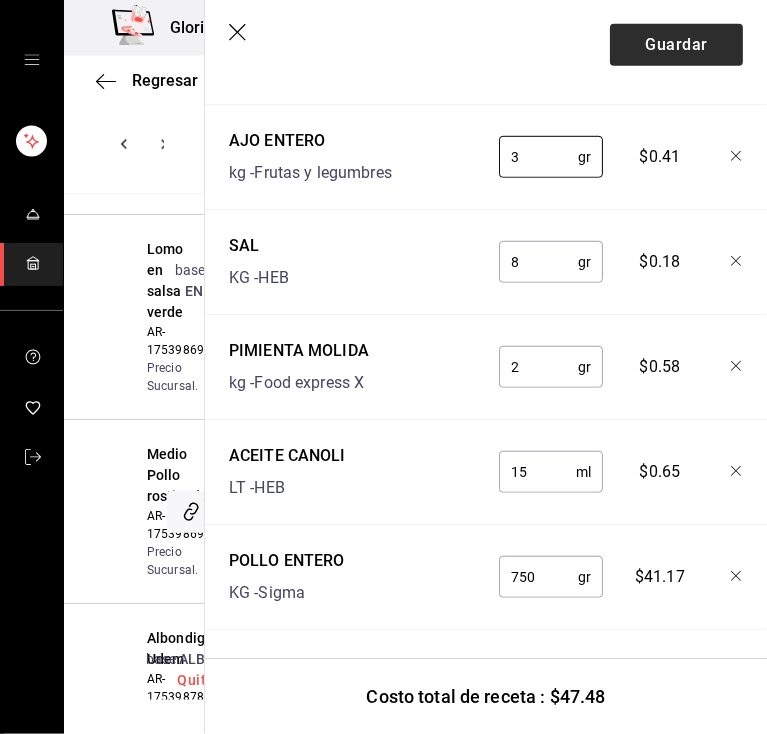 type on "3" 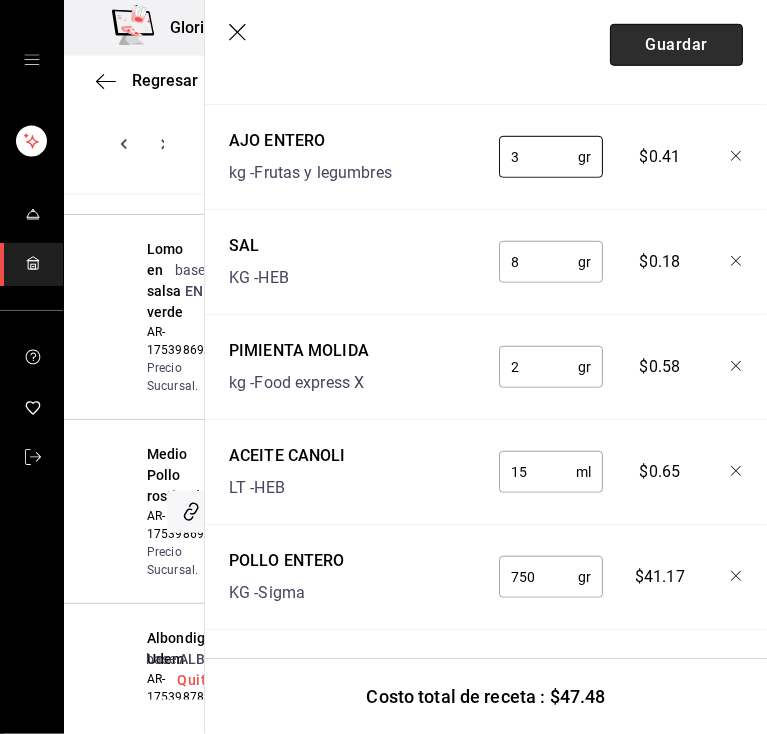 click on "Guardar" at bounding box center [676, 45] 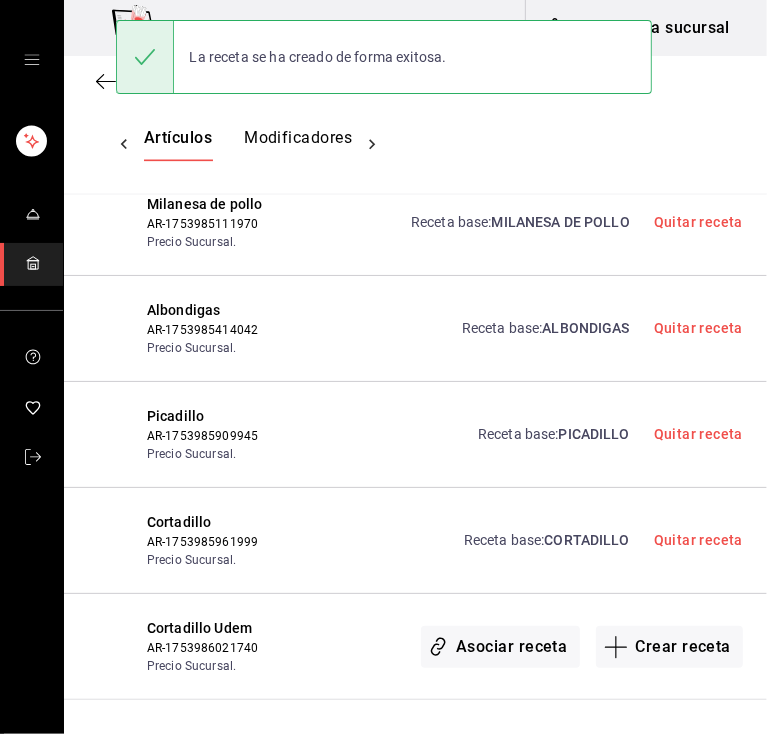 scroll, scrollTop: 0, scrollLeft: 0, axis: both 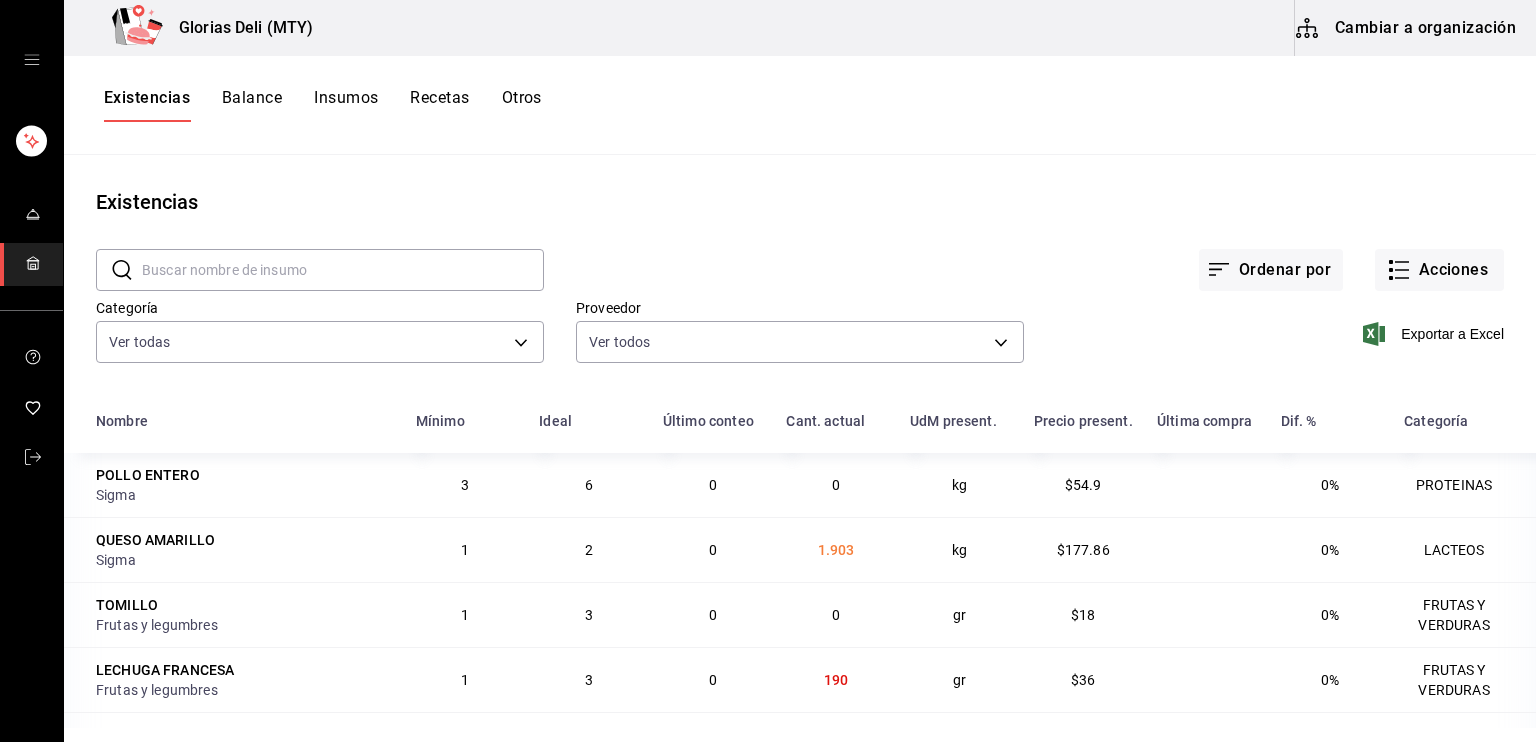 click 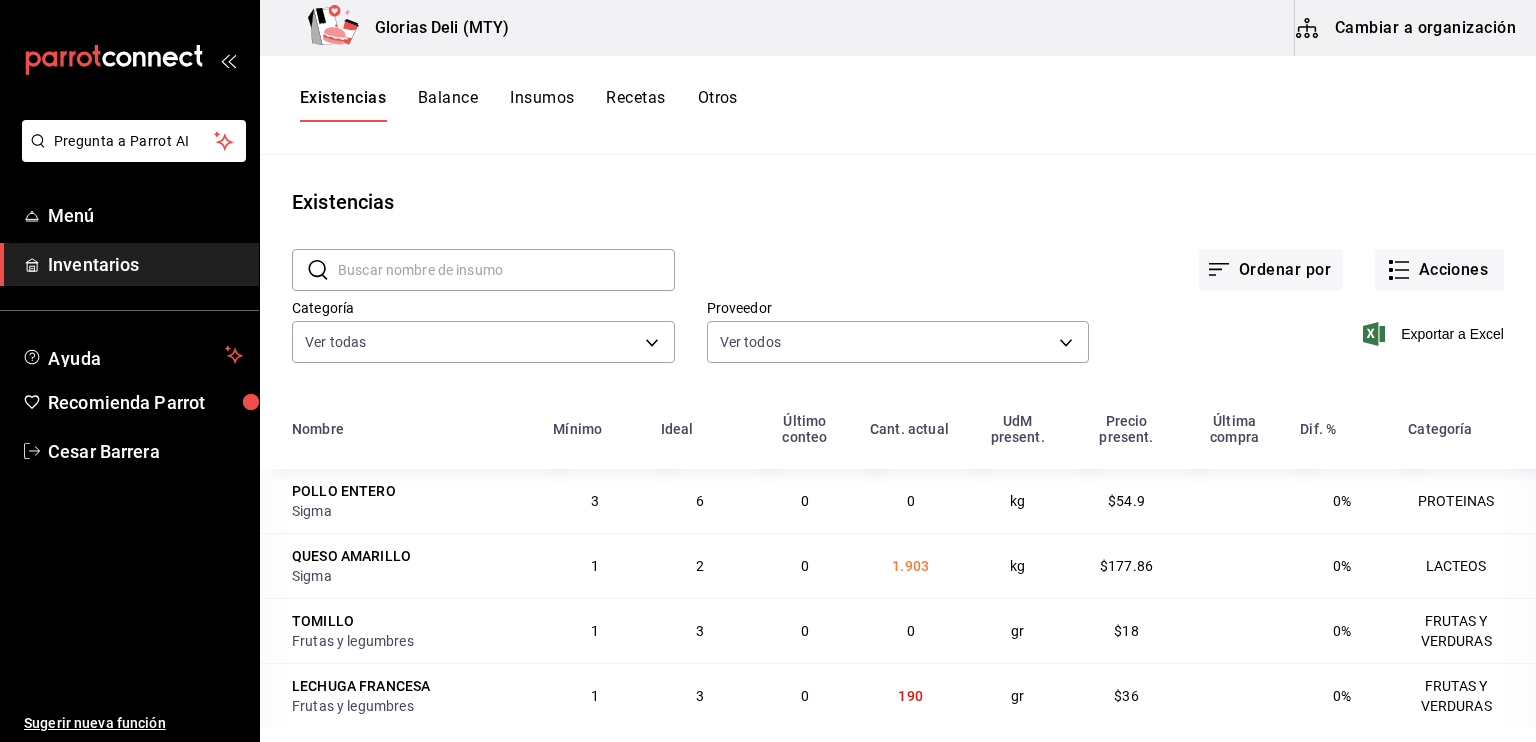 click on "Inventarios" at bounding box center [145, 264] 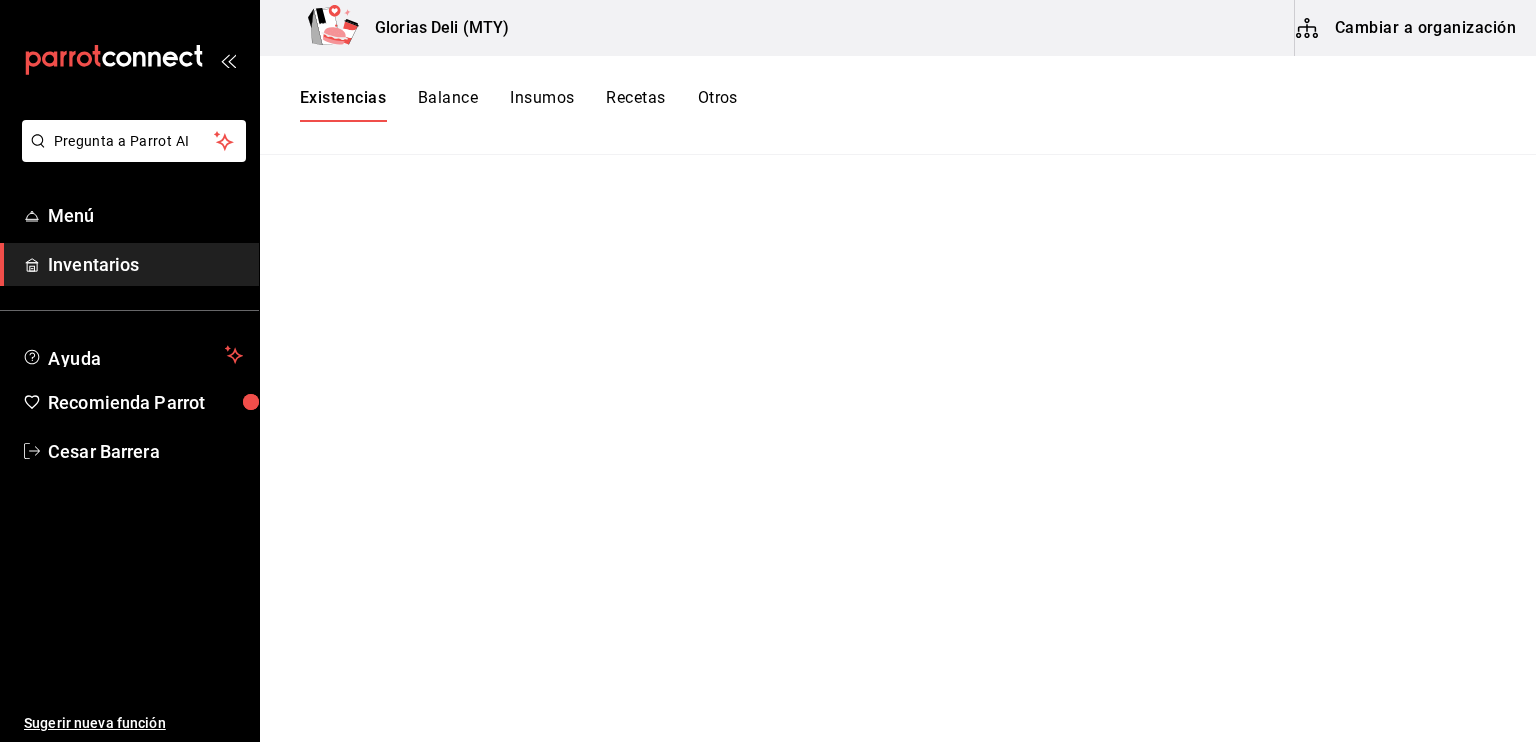 click on "Cambiar a organización" at bounding box center [1407, 28] 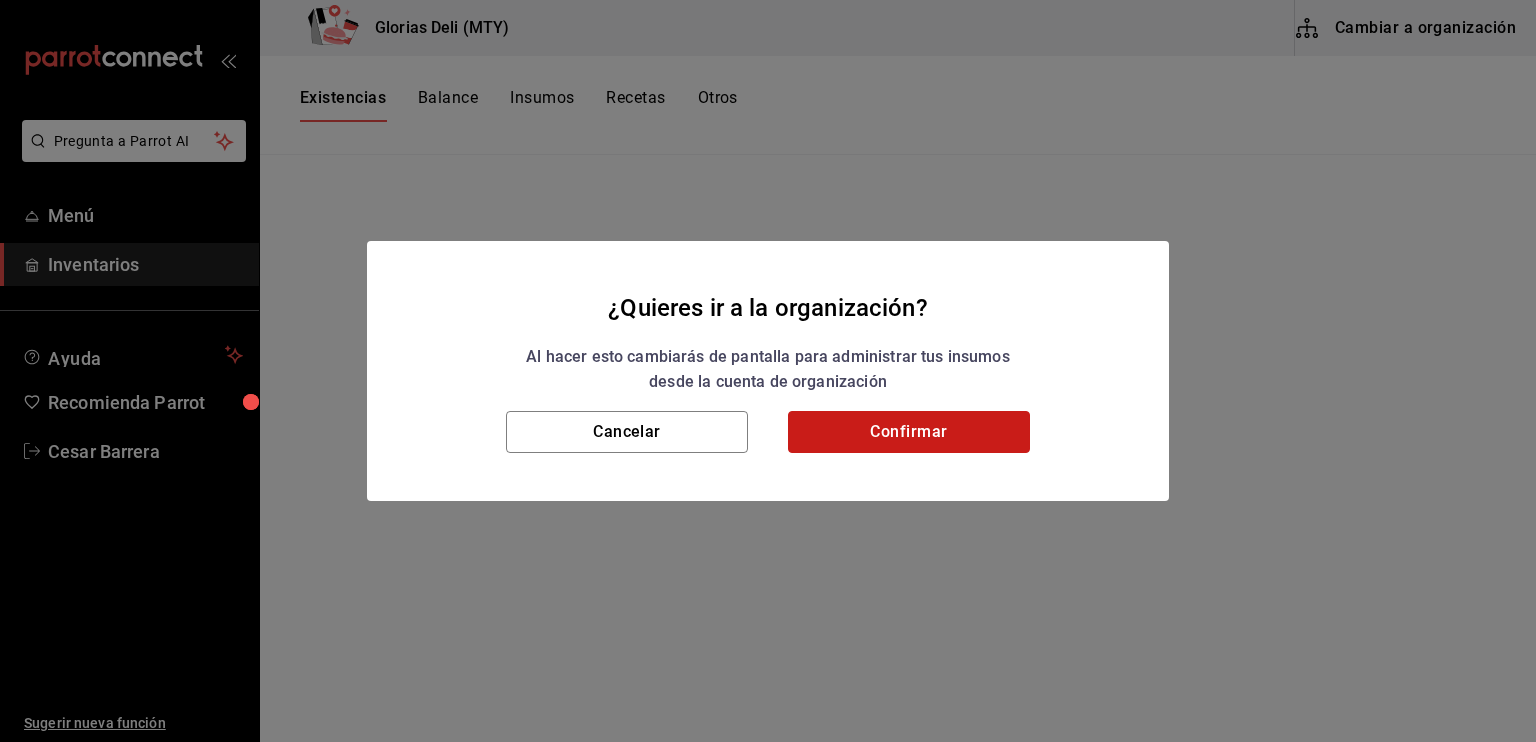 click on "Confirmar" at bounding box center [909, 432] 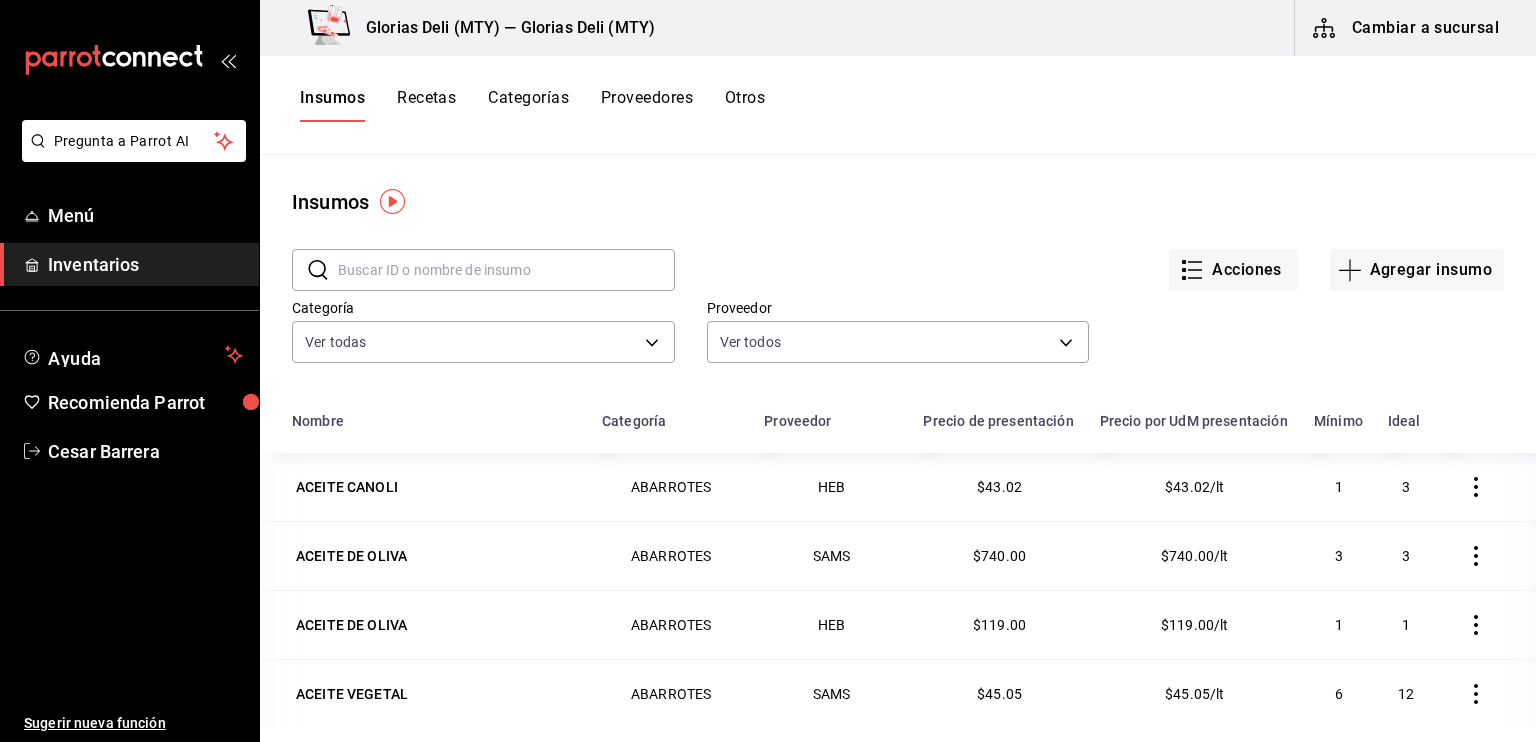 click on "Recetas" at bounding box center [426, 105] 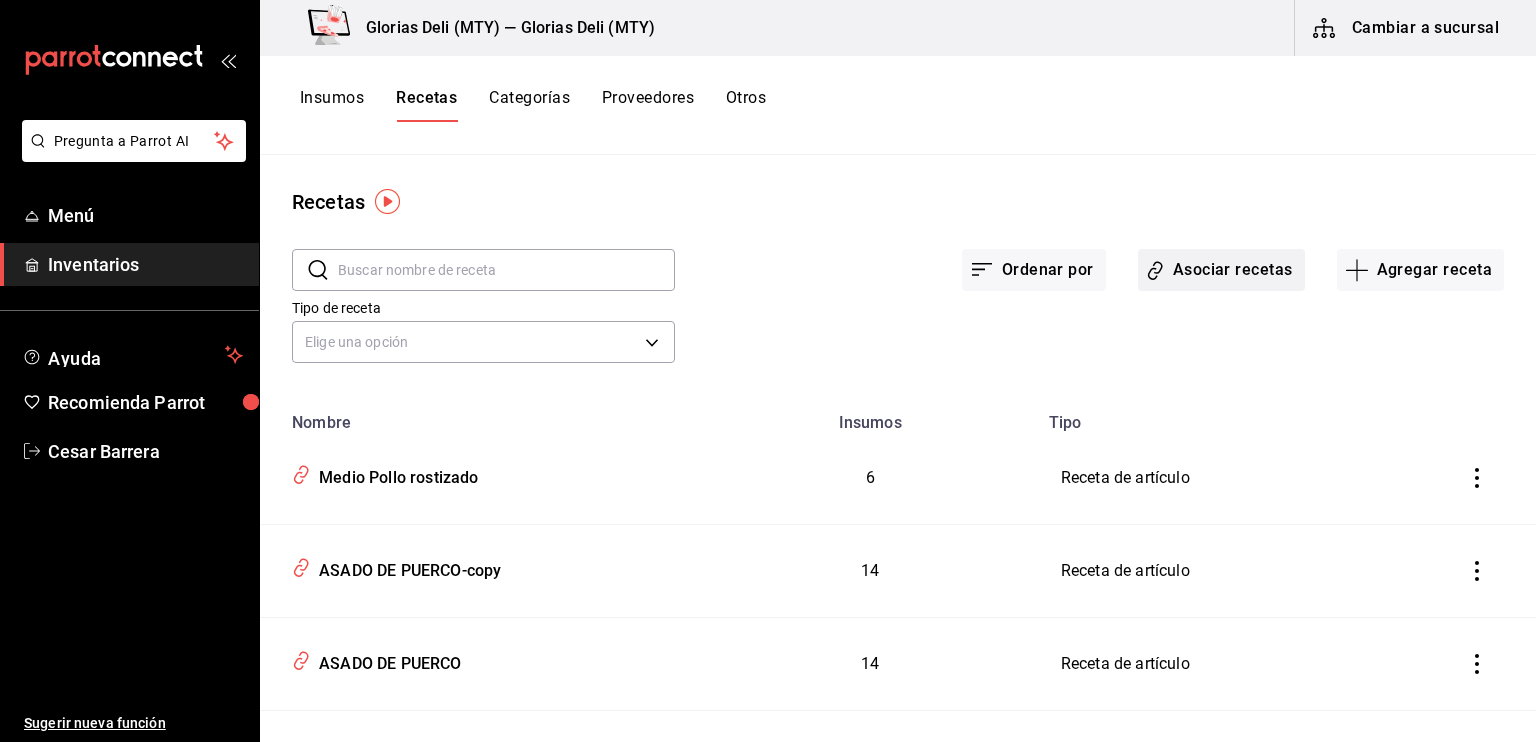 click on "Asociar recetas" at bounding box center (1221, 270) 